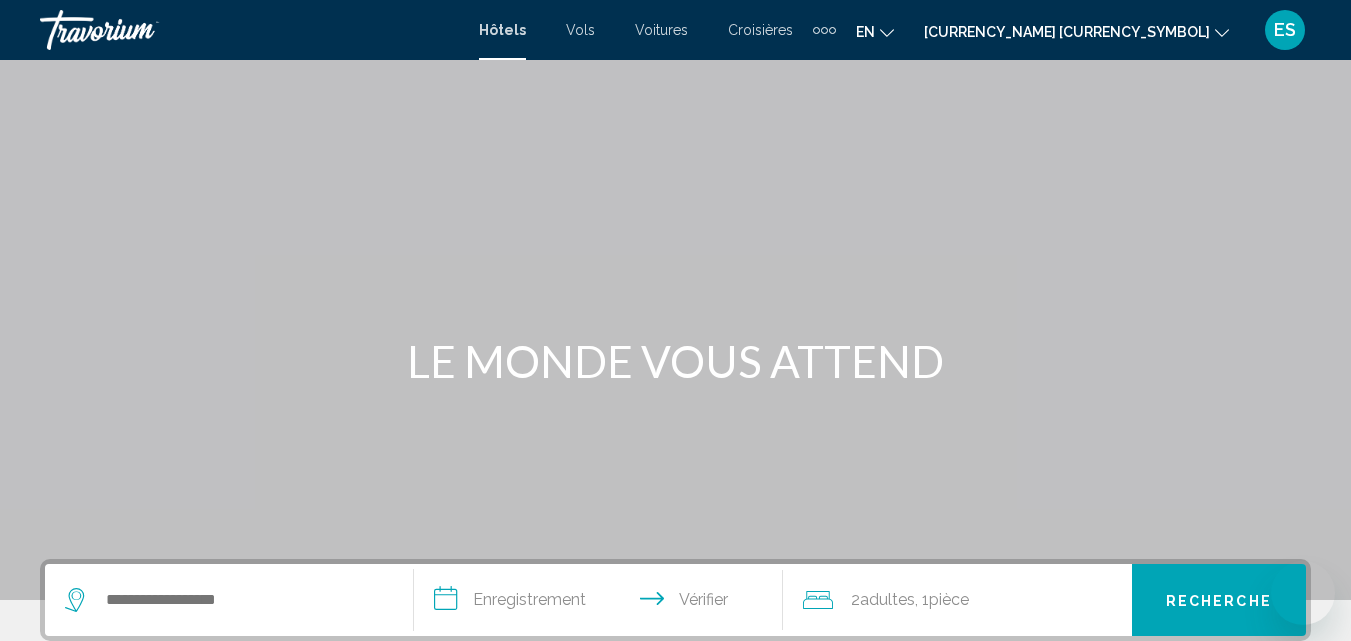 scroll, scrollTop: 494, scrollLeft: 0, axis: vertical 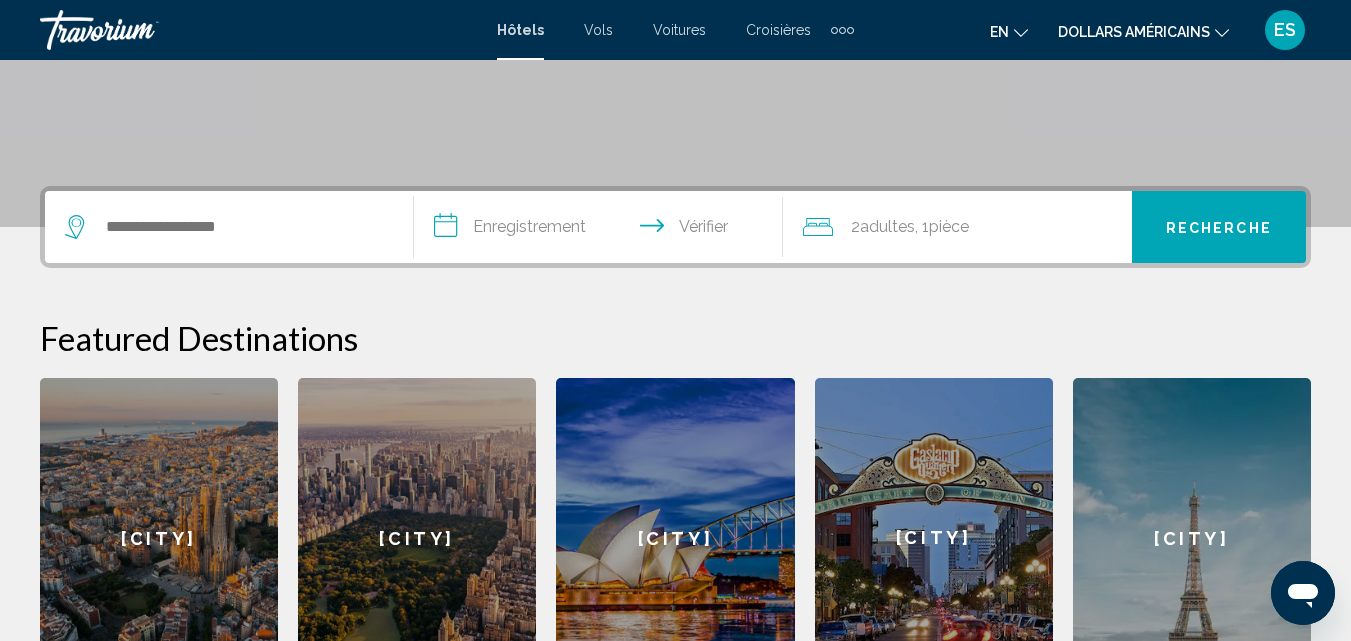 click at bounding box center [1021, 33] 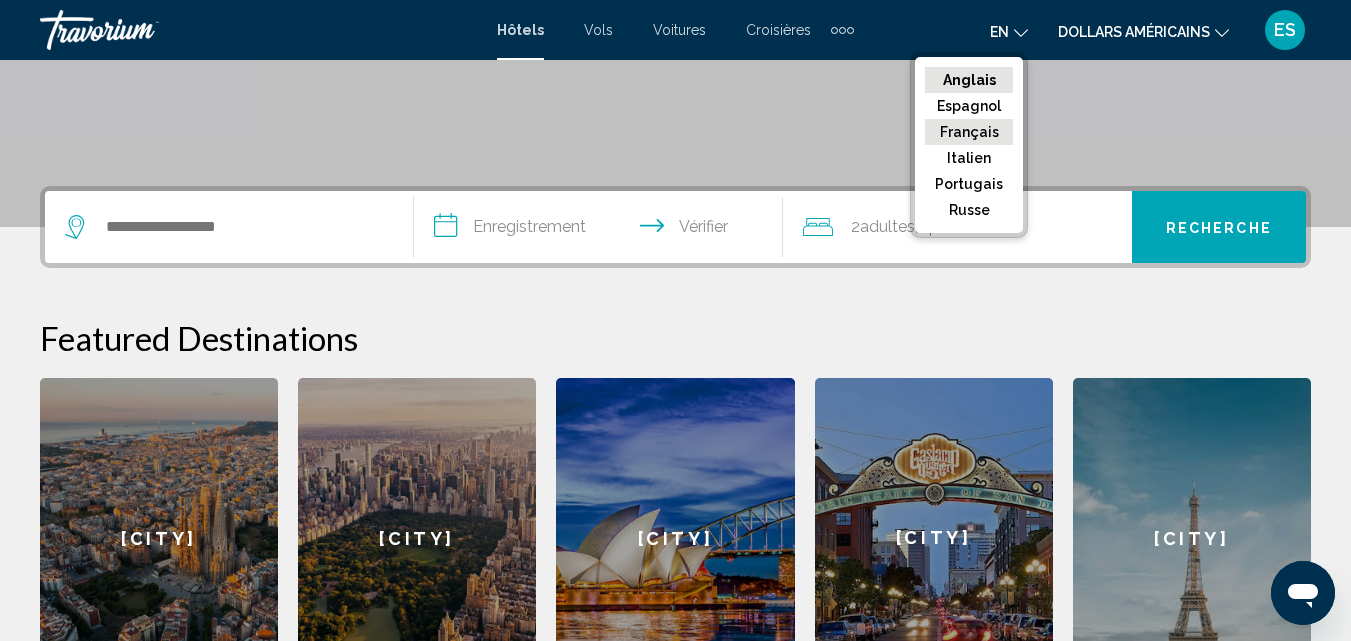click on "Français" at bounding box center [969, 80] 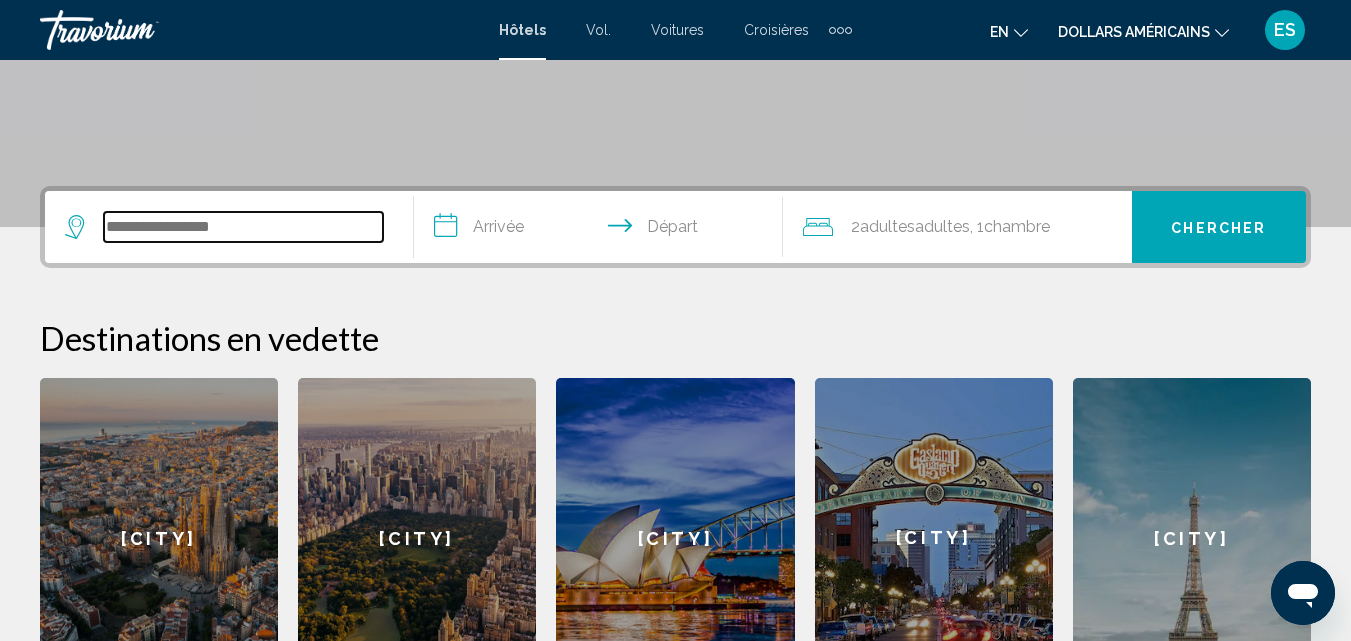 click at bounding box center (243, 227) 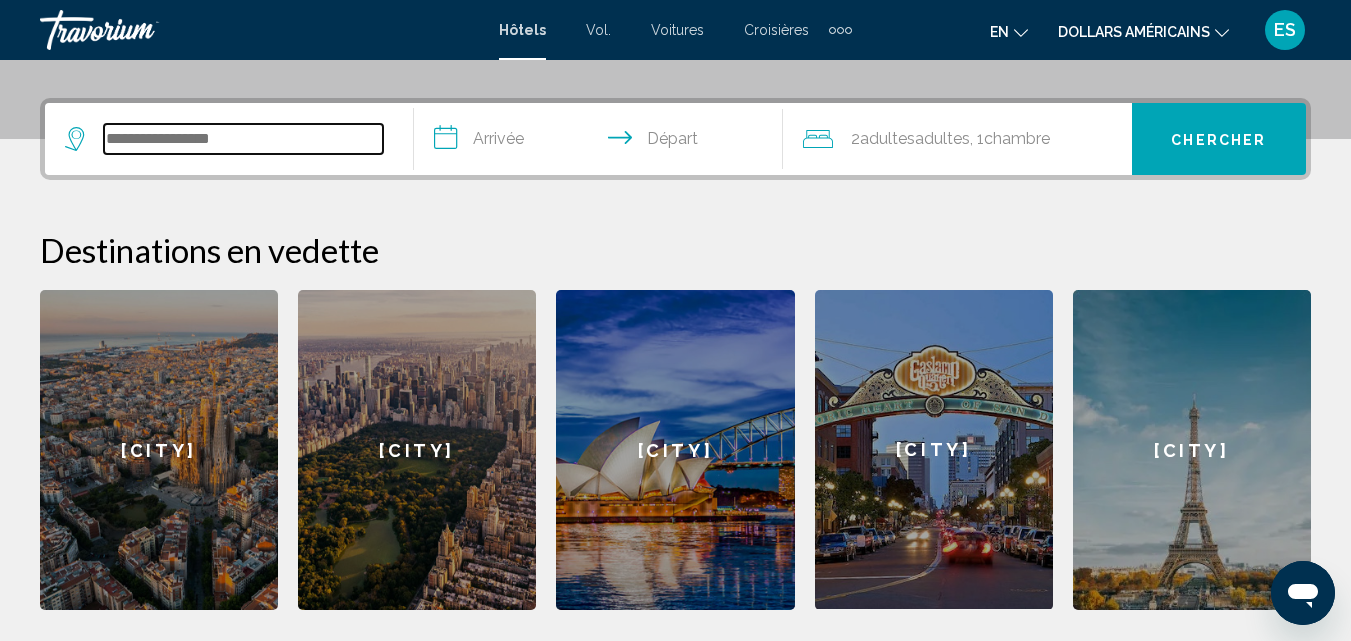 scroll, scrollTop: 494, scrollLeft: 0, axis: vertical 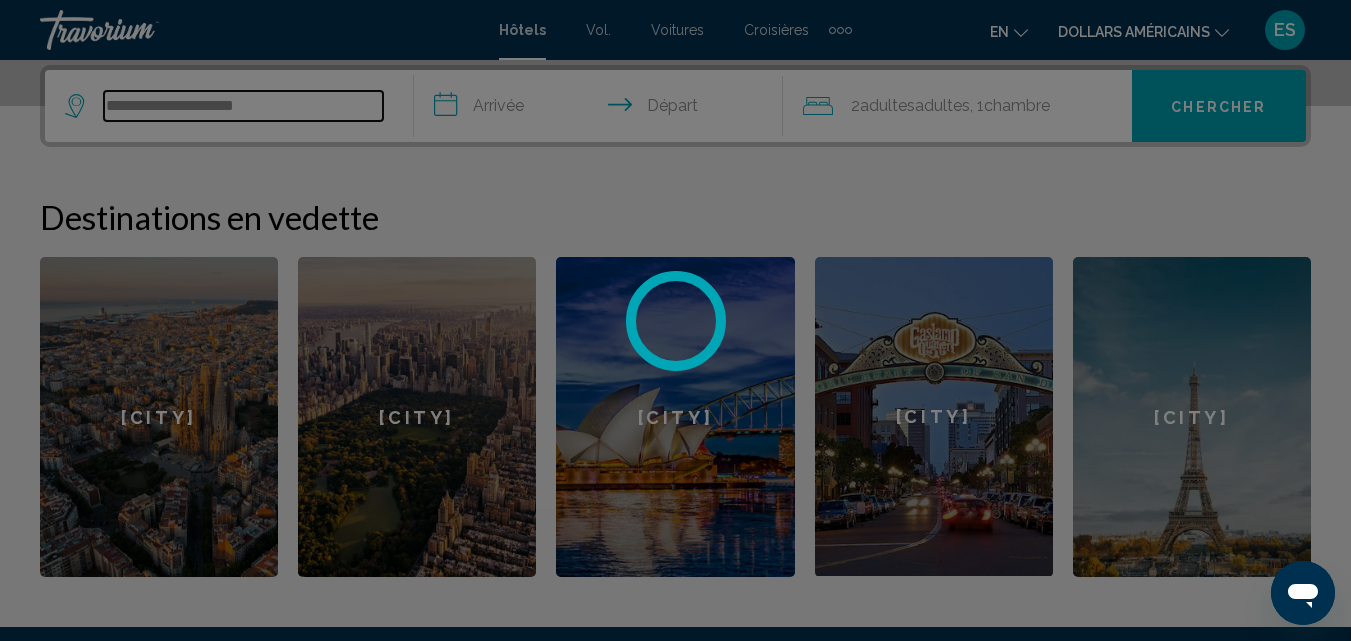type on "**********" 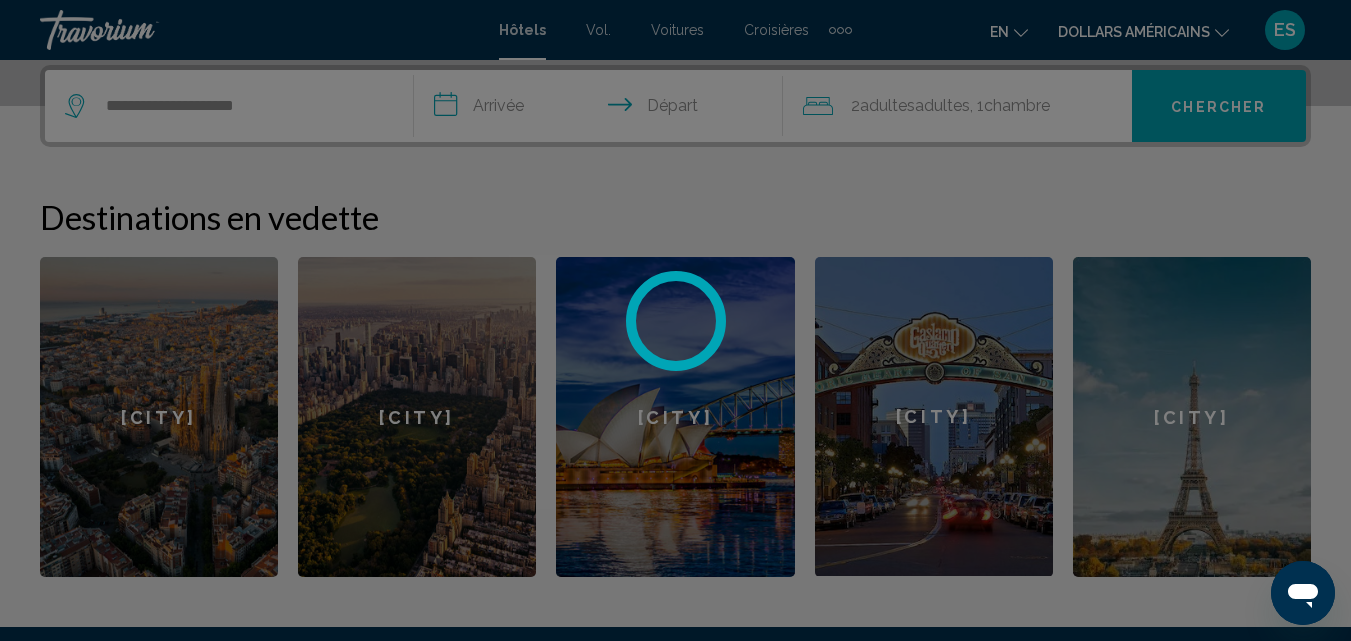 click at bounding box center (675, 320) 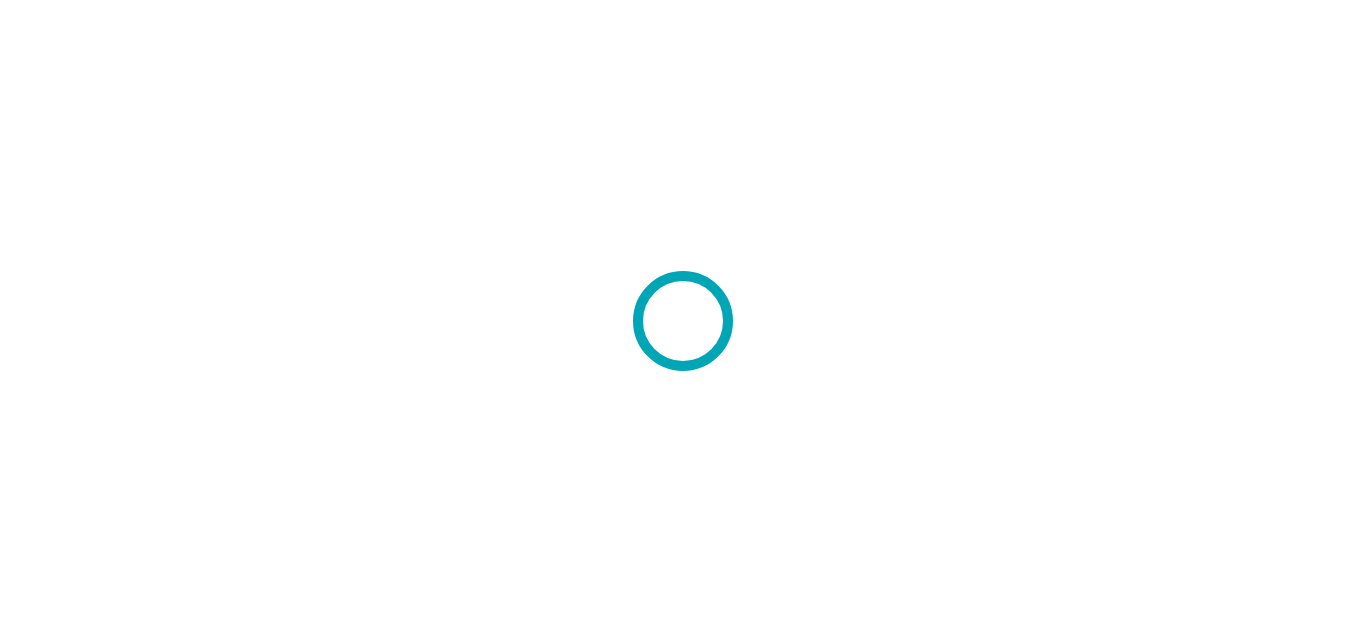 scroll, scrollTop: 0, scrollLeft: 0, axis: both 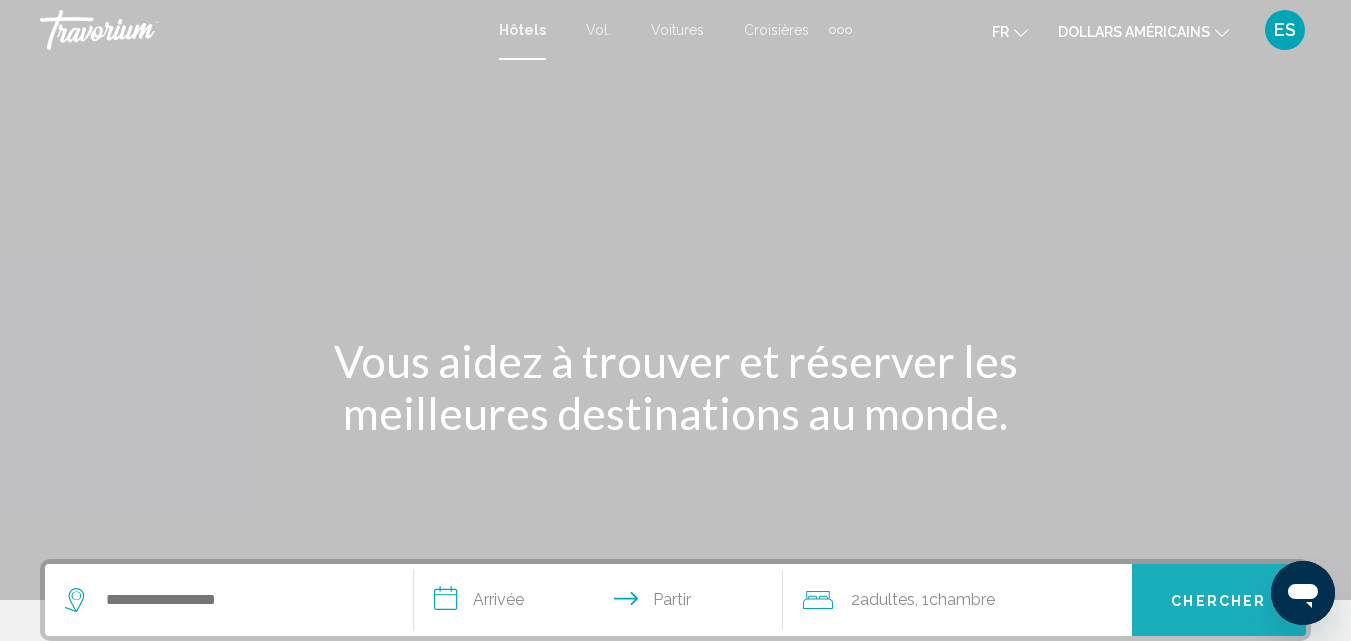 click on "Chercher" at bounding box center (1218, 601) 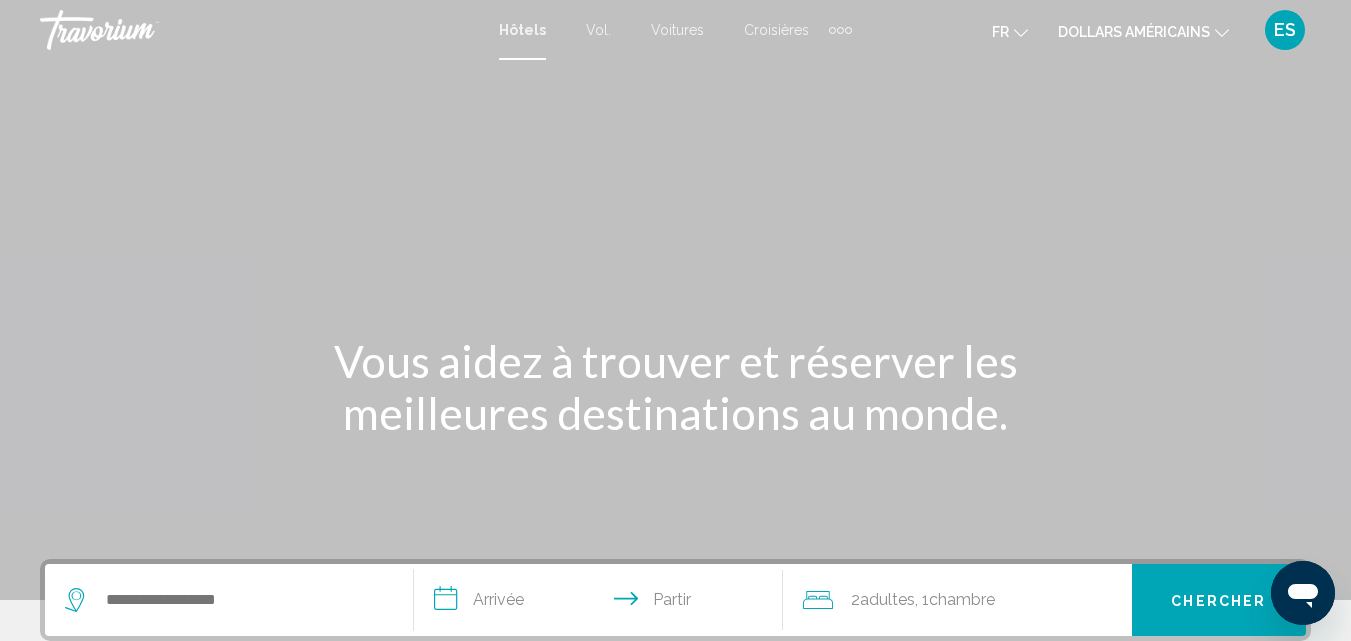 click on "**********" at bounding box center (602, 603) 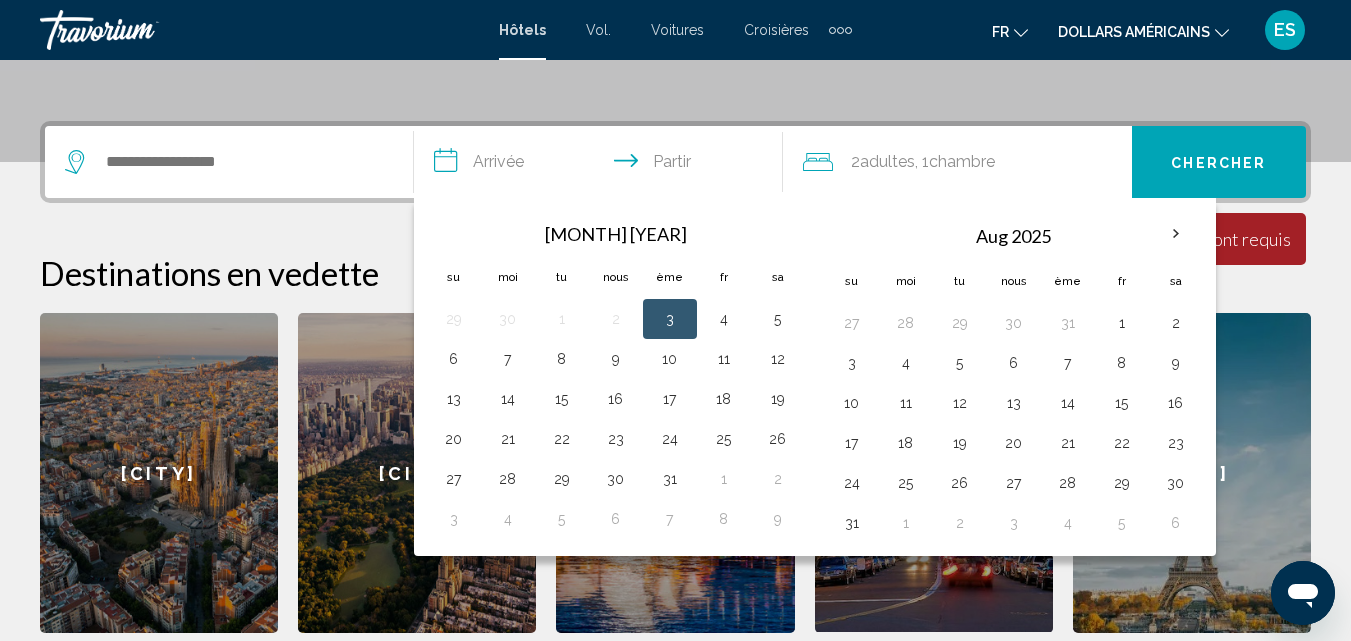 scroll, scrollTop: 494, scrollLeft: 0, axis: vertical 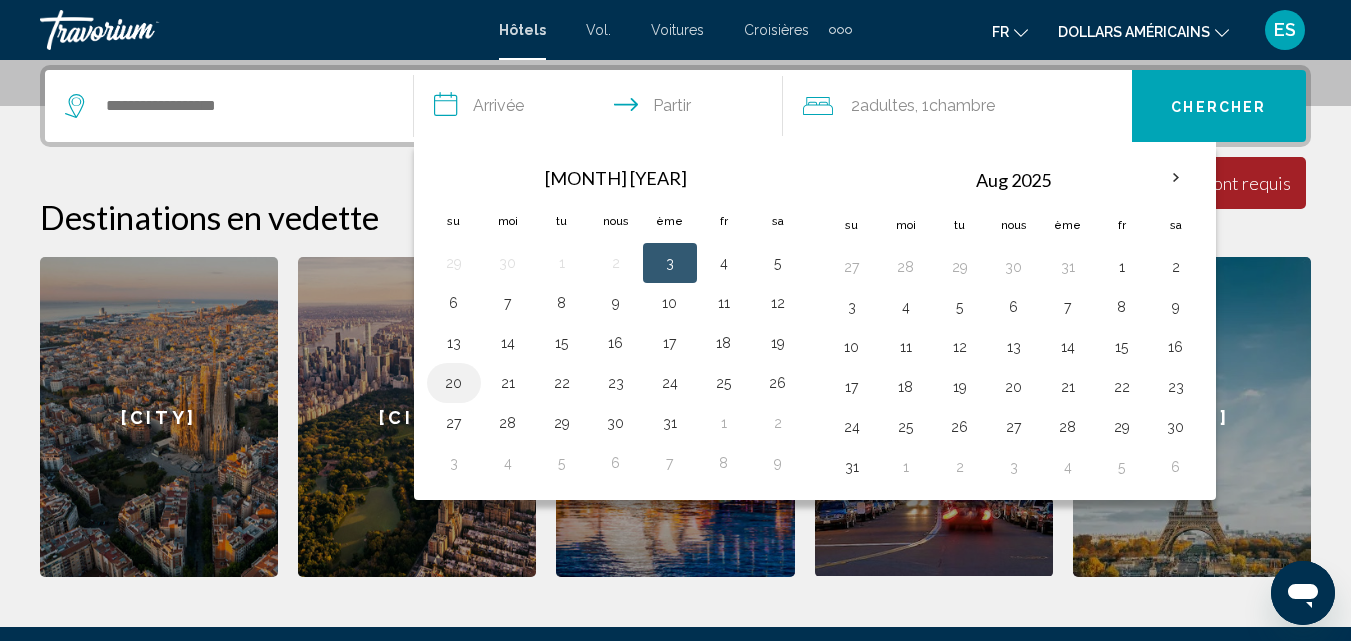 click on "20" at bounding box center (454, 383) 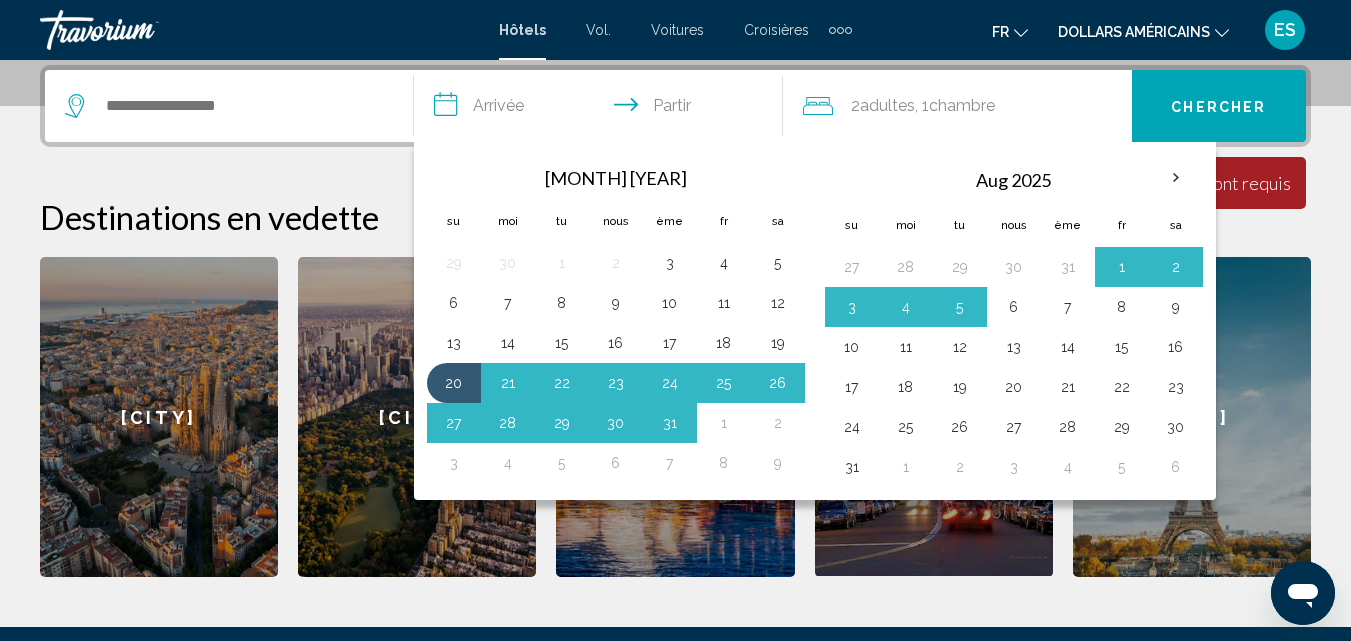 click on "**********" at bounding box center [602, 109] 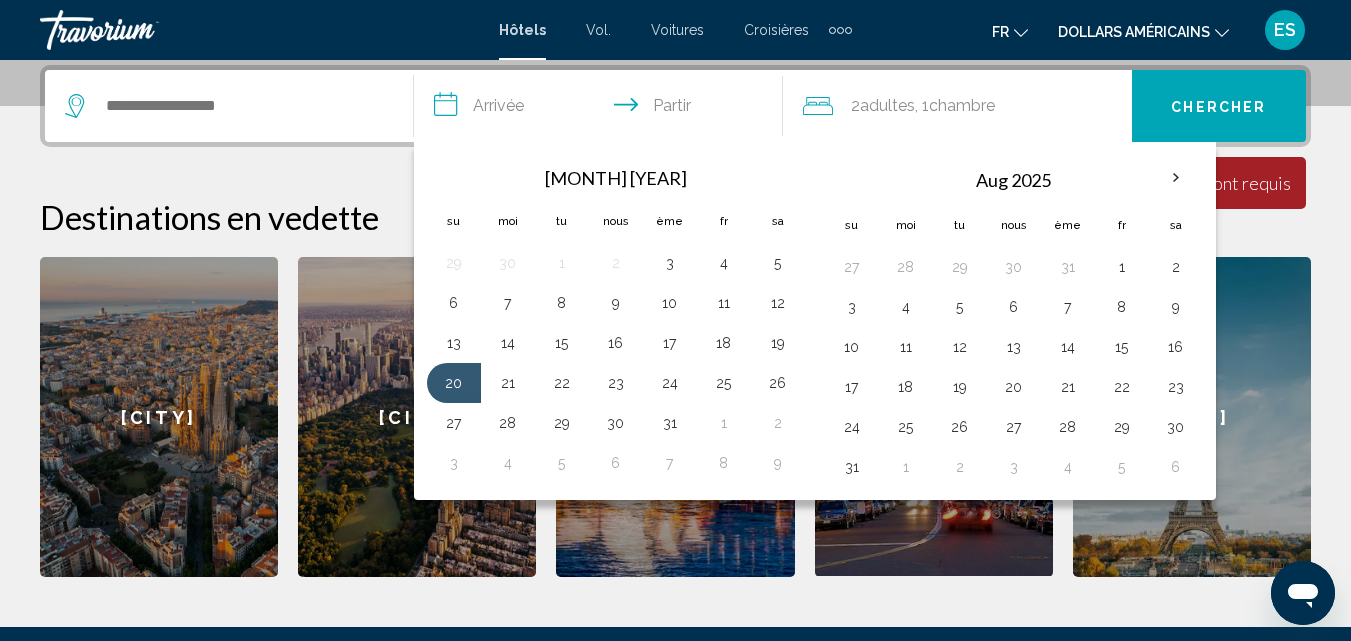 click on "**********" at bounding box center [602, 109] 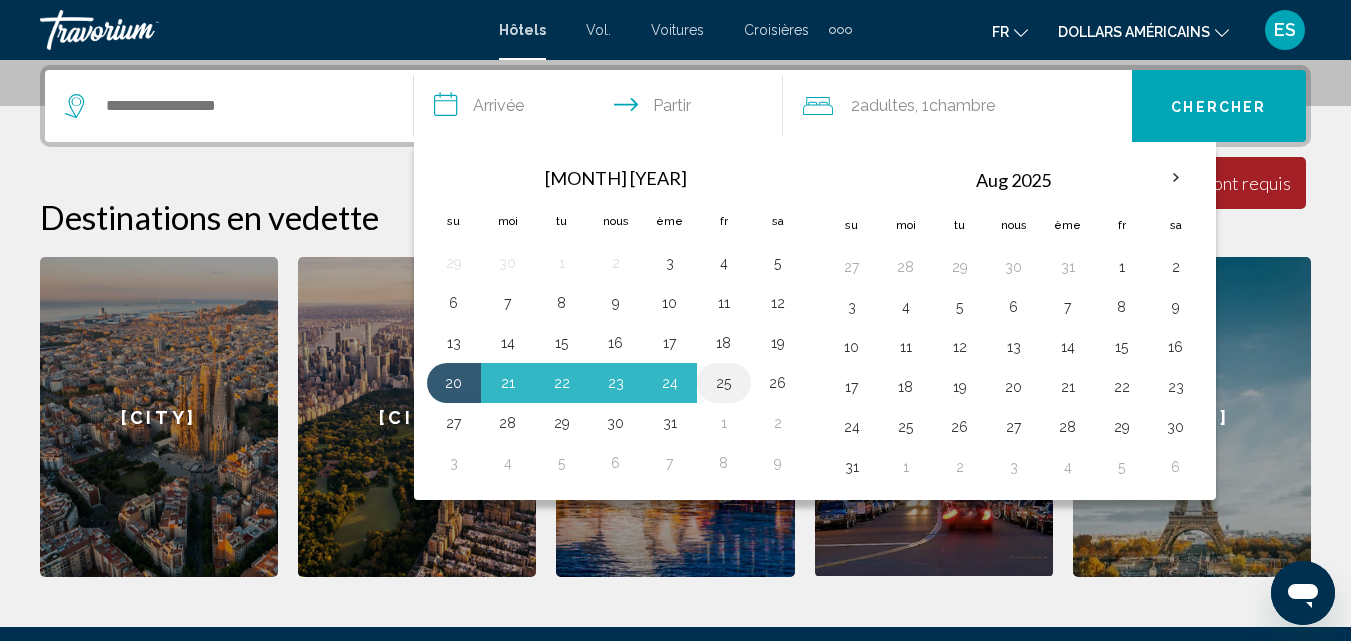 click on "25" at bounding box center [724, 383] 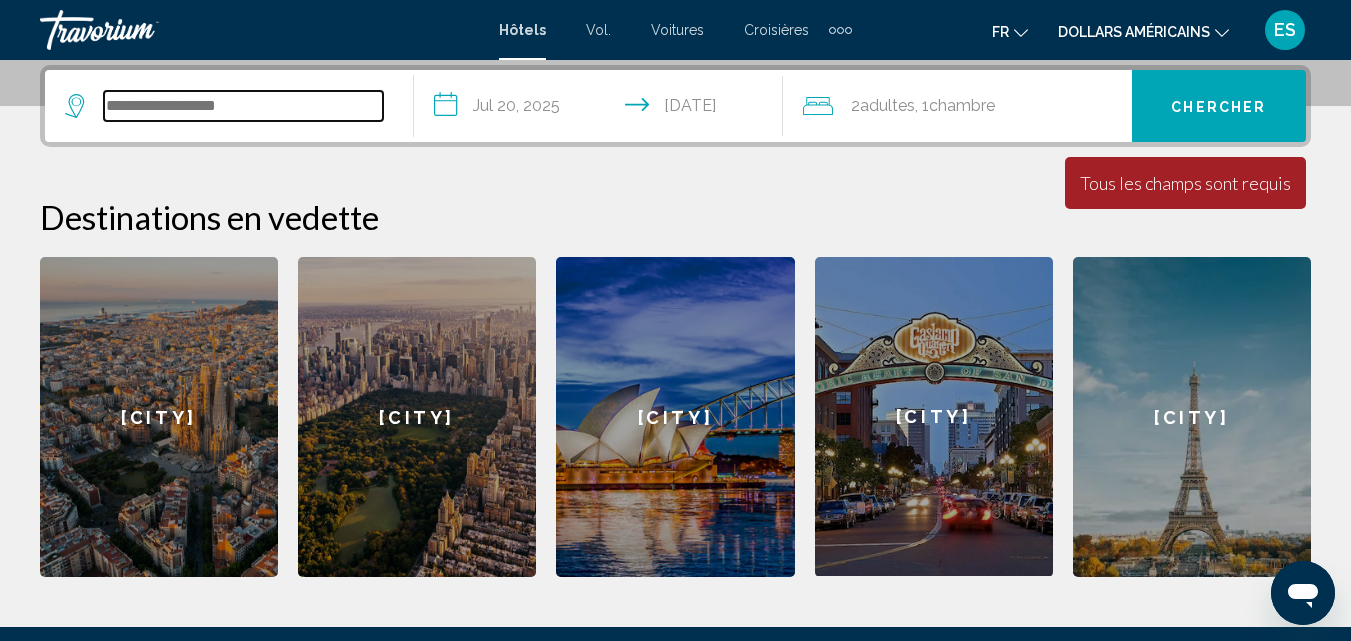click at bounding box center (243, 106) 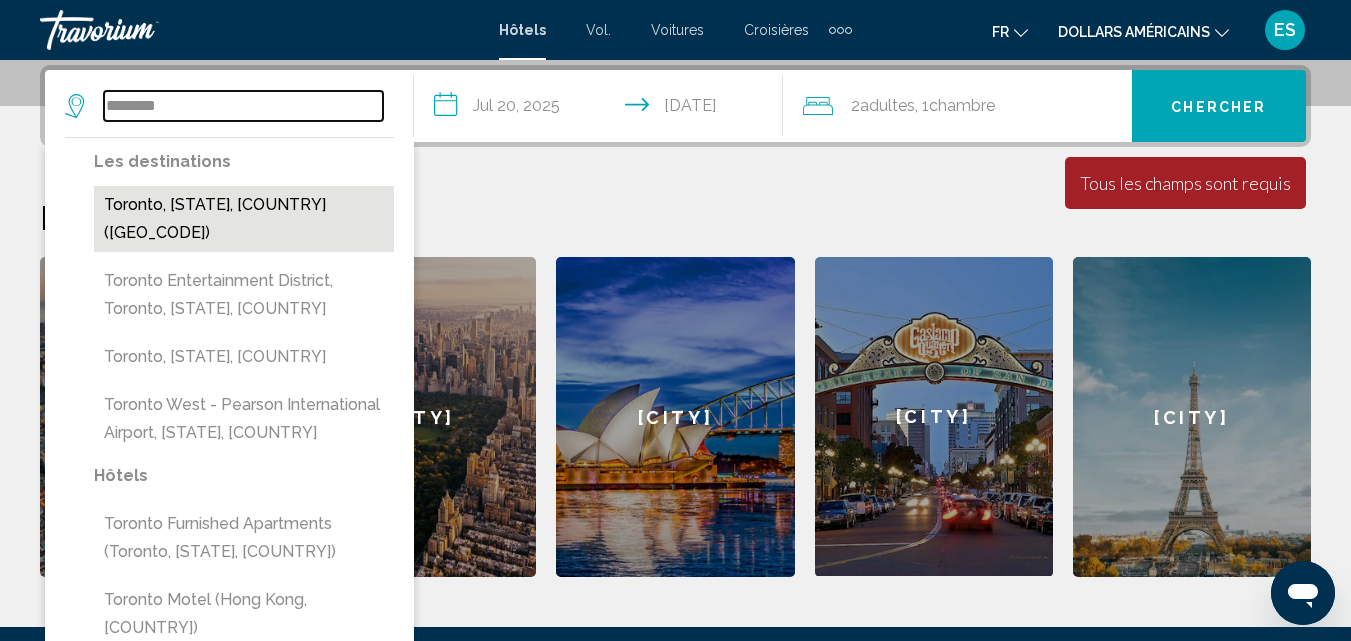 type on "*******" 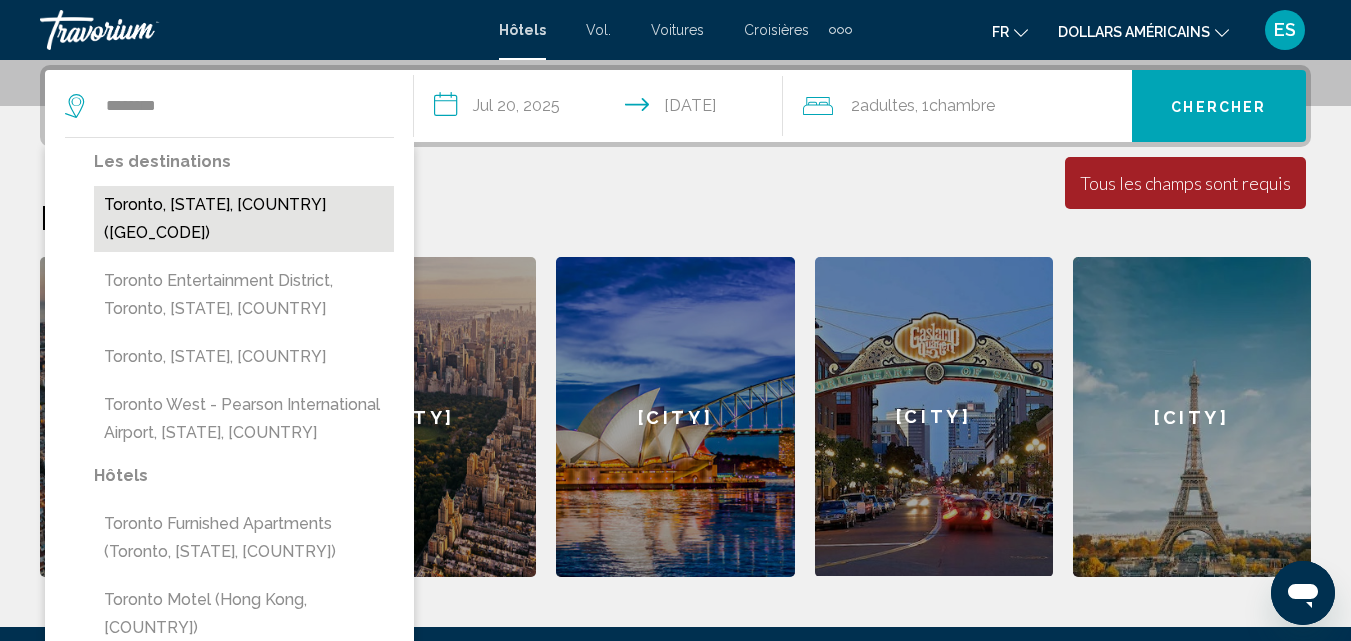 click on "[CITY], [STATE], [COUNTRY] ([AIRPORT_CODE])" at bounding box center [244, 219] 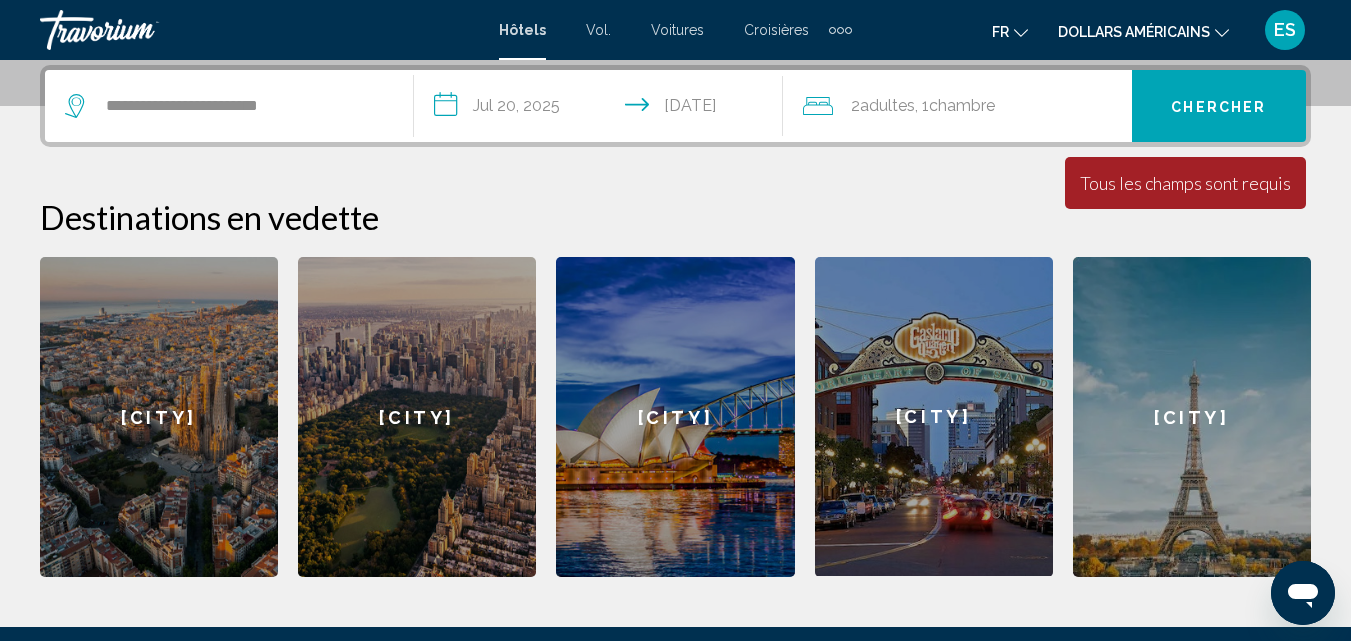 click on "Chercher" at bounding box center [1219, 106] 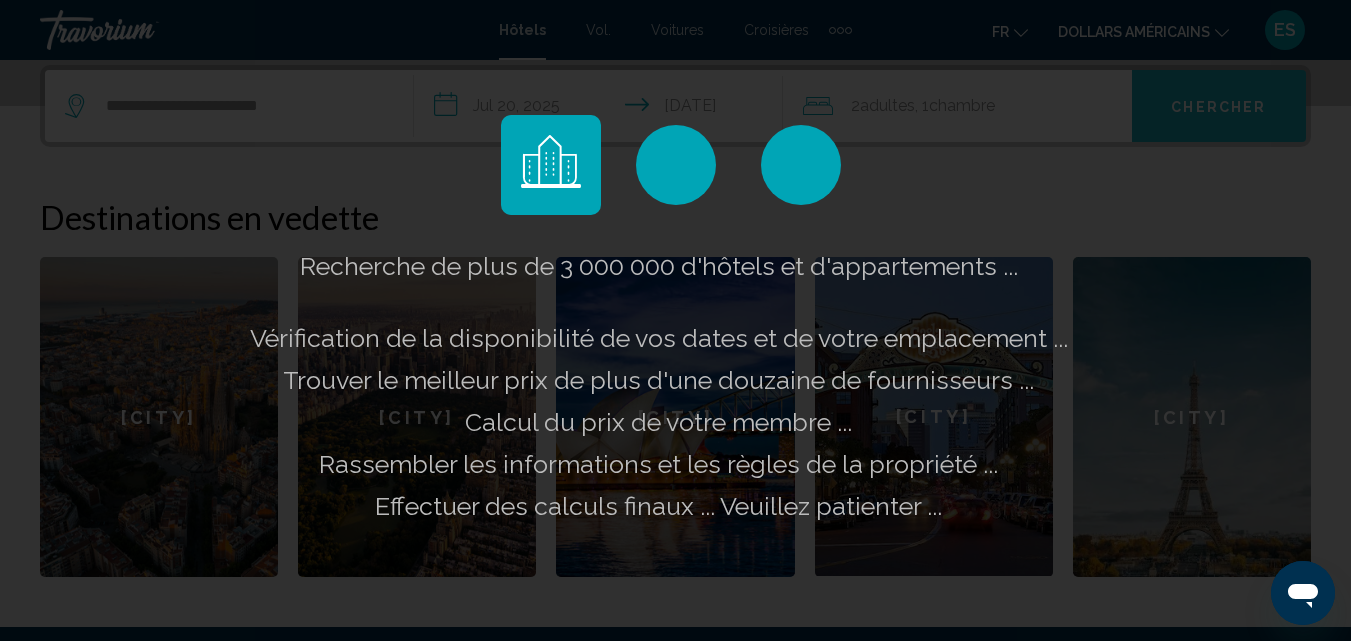 click on "**********" at bounding box center (675, 41) 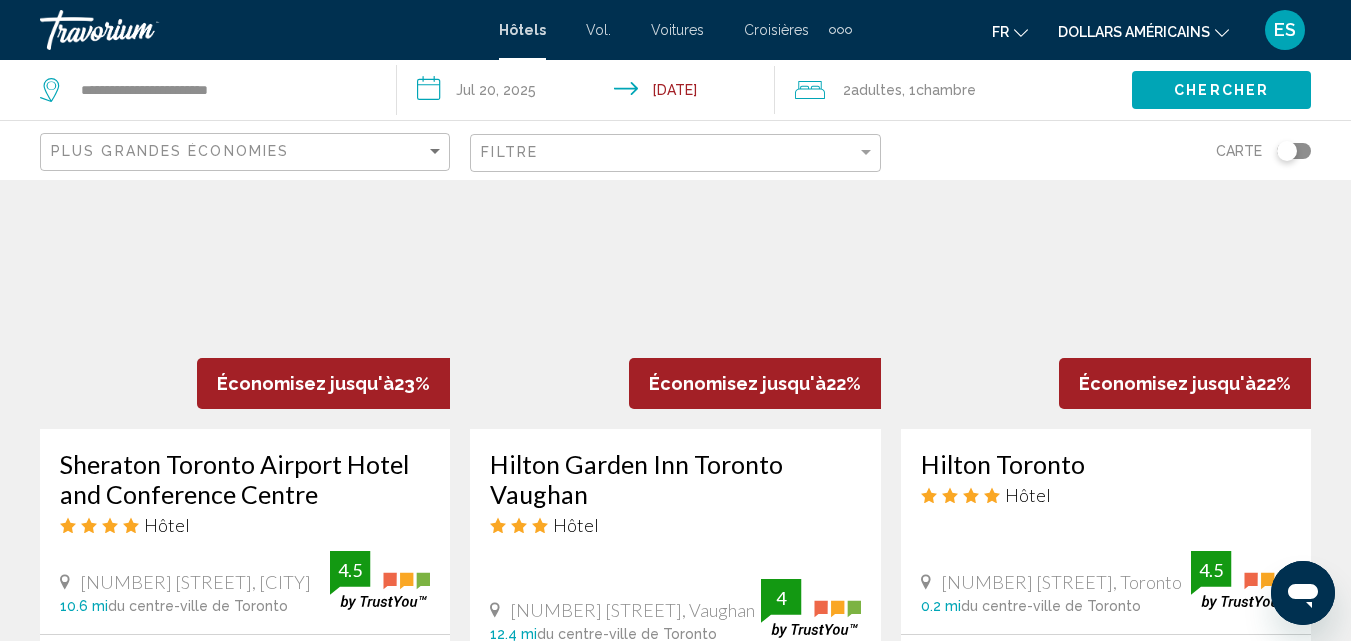 scroll, scrollTop: 2383, scrollLeft: 0, axis: vertical 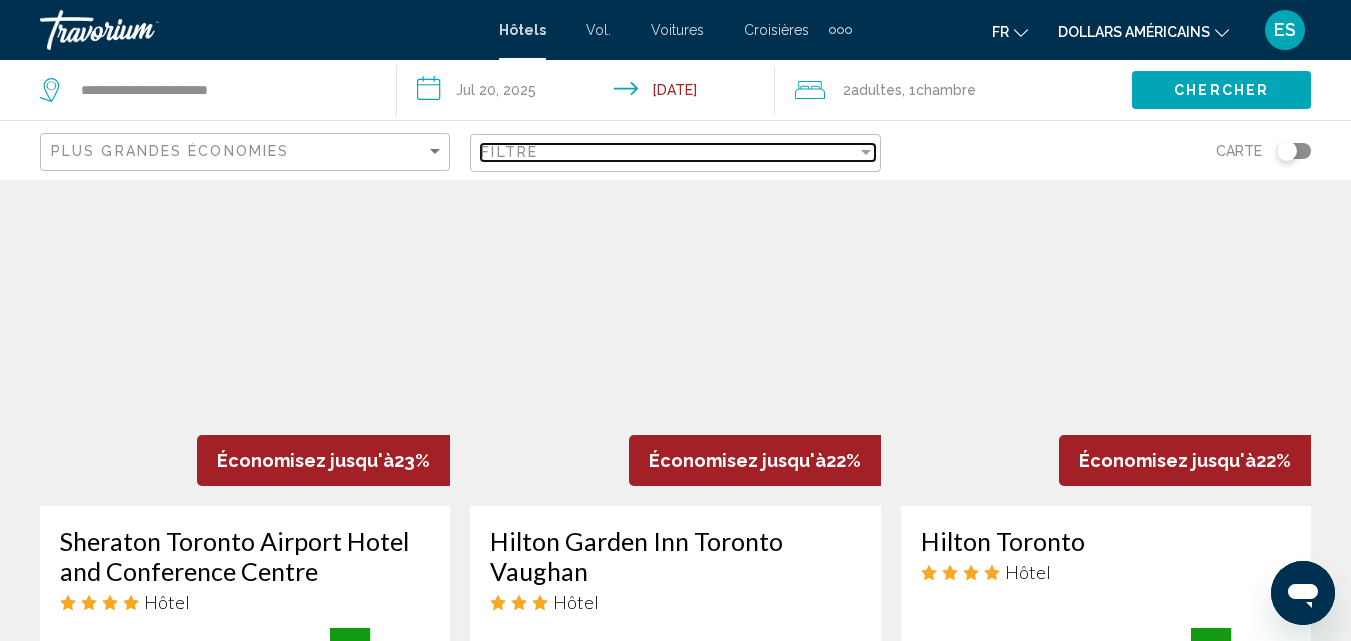 click at bounding box center [866, 152] 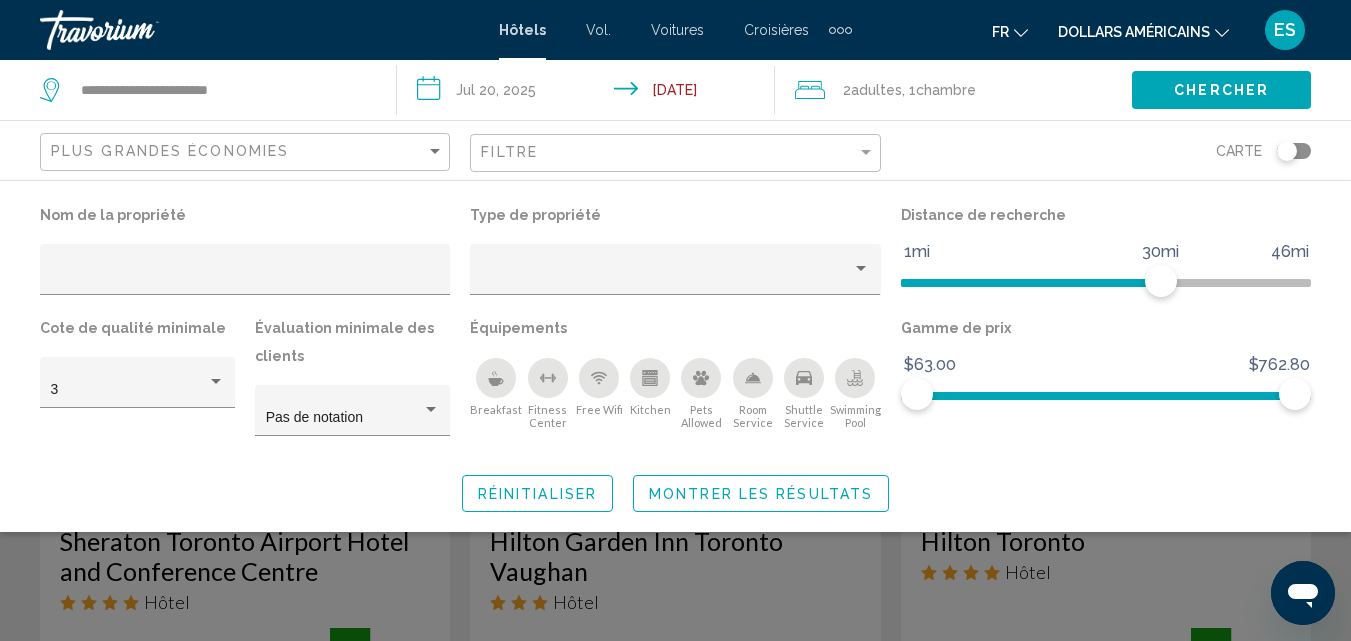 click on "Nom de la propriété Type de propriété Distance de recherche 1mi 46mi 30mi Cote de qualité minimale 3 Évaluation minimale des clients Pas de notation Équipements
Breakfast
Fitness Center
Free Wifi
Kitchen
Pets Allowed
Room Service
Shuttle Service
Swimming Pool Gamme de prix $63.00 $762.80 $63.00 $762.80 Réinitialiser Montrer les résultats" at bounding box center [675, 356] 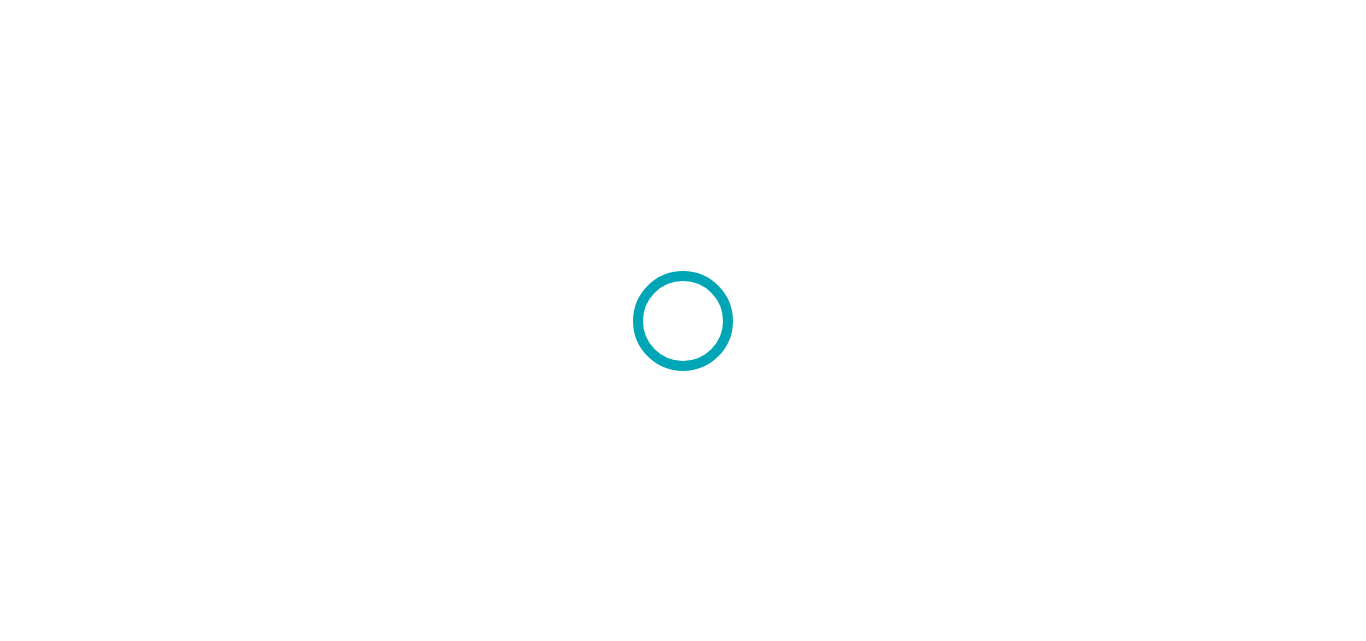 scroll, scrollTop: 0, scrollLeft: 0, axis: both 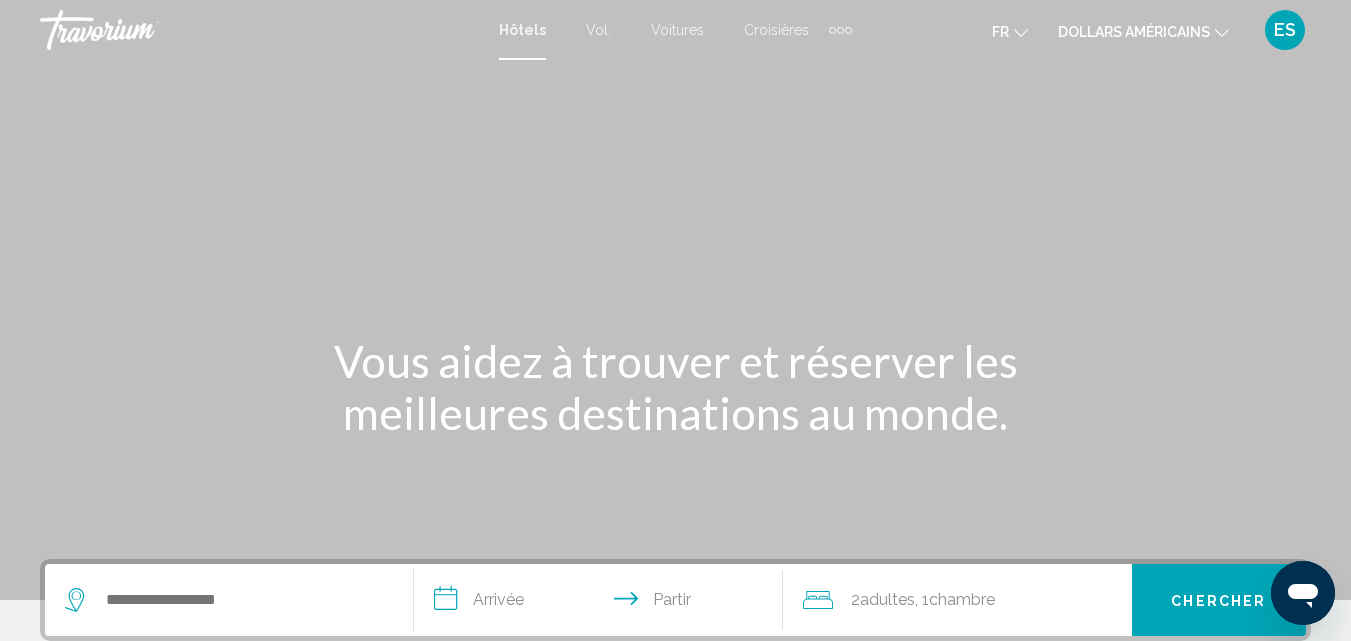 click on "**********" at bounding box center (602, 603) 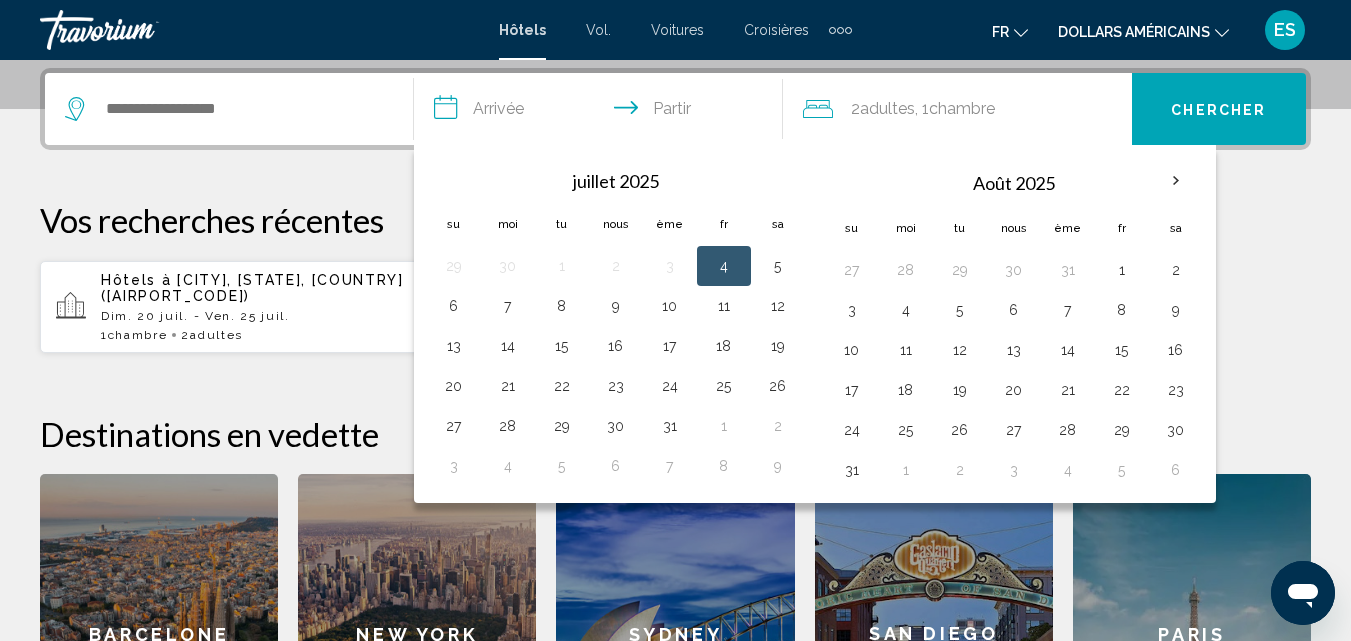 scroll, scrollTop: 494, scrollLeft: 0, axis: vertical 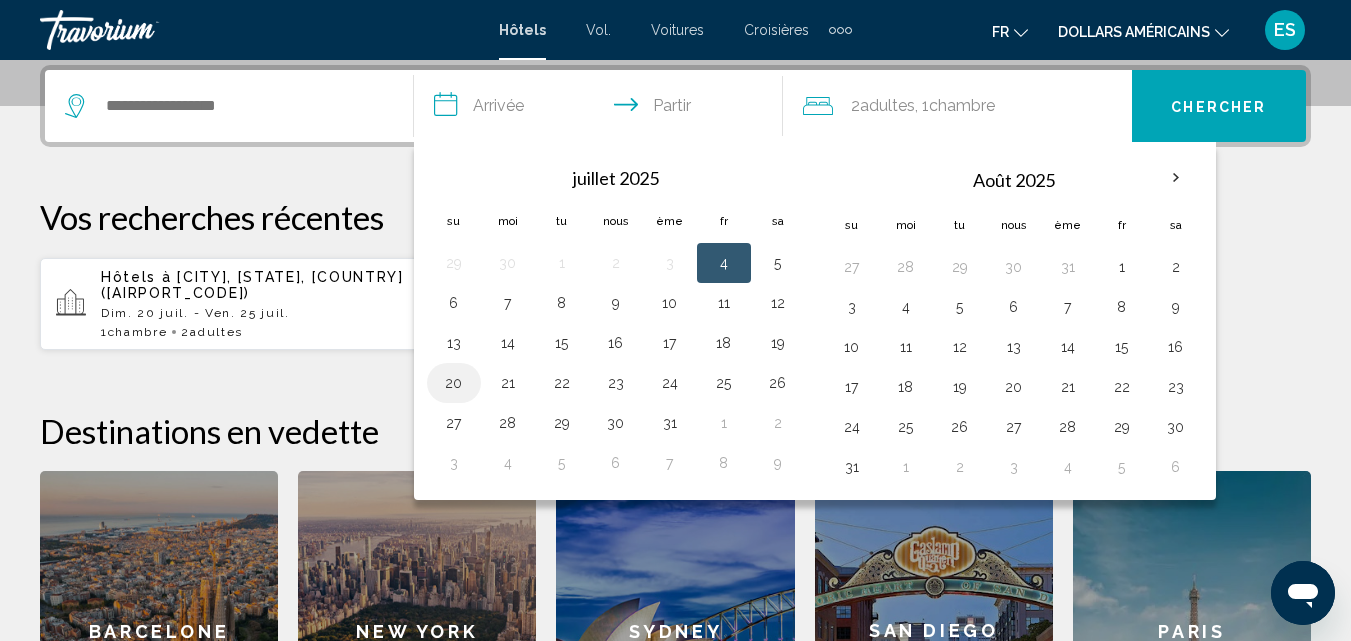 click on "20" at bounding box center (454, 383) 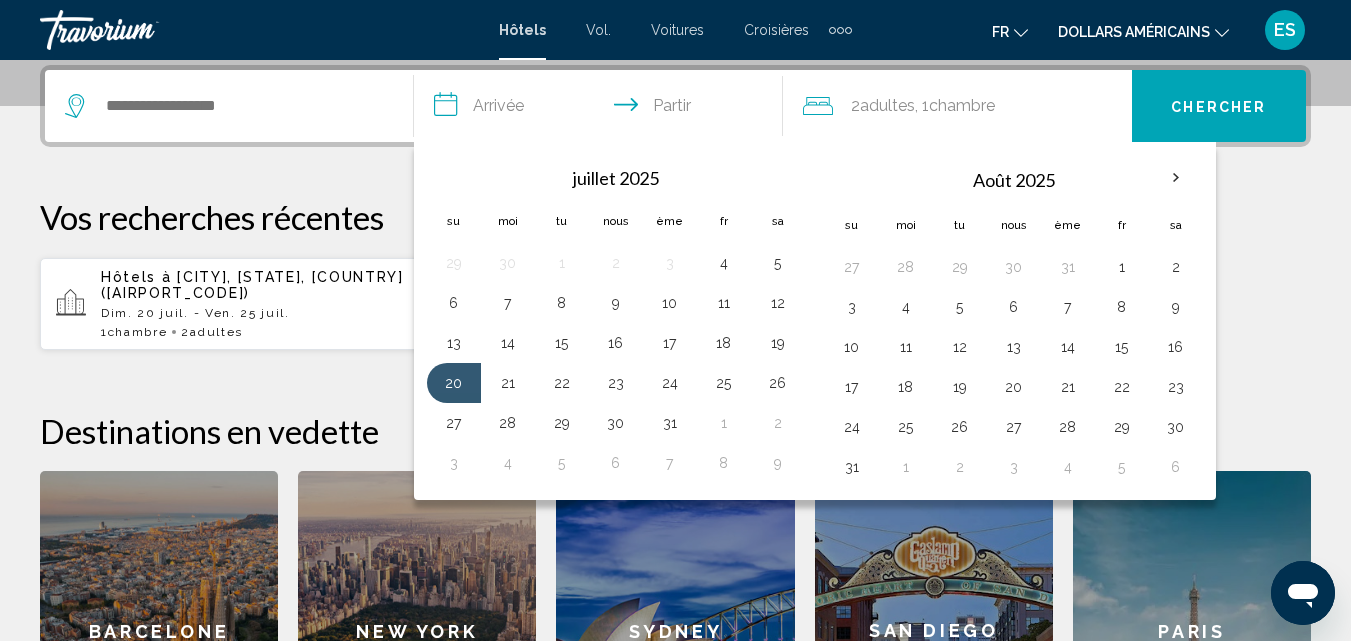 click on "Hôtels à [CITY], [STATE], [COUNTRY] ([AIRPORT_CODE]) [DAY] [MONTH] - [DAY] [MONTH]. 1 Chambre pièces 2 adultes Adulte" at bounding box center [267, 304] 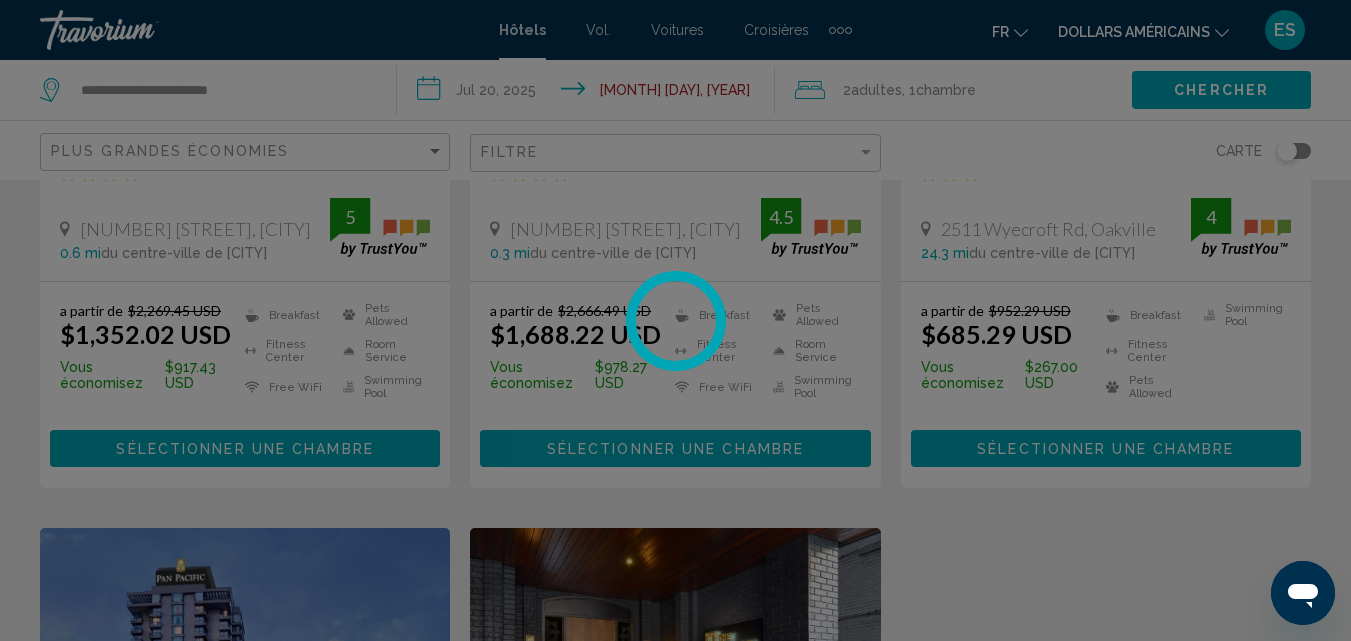 scroll, scrollTop: 0, scrollLeft: 0, axis: both 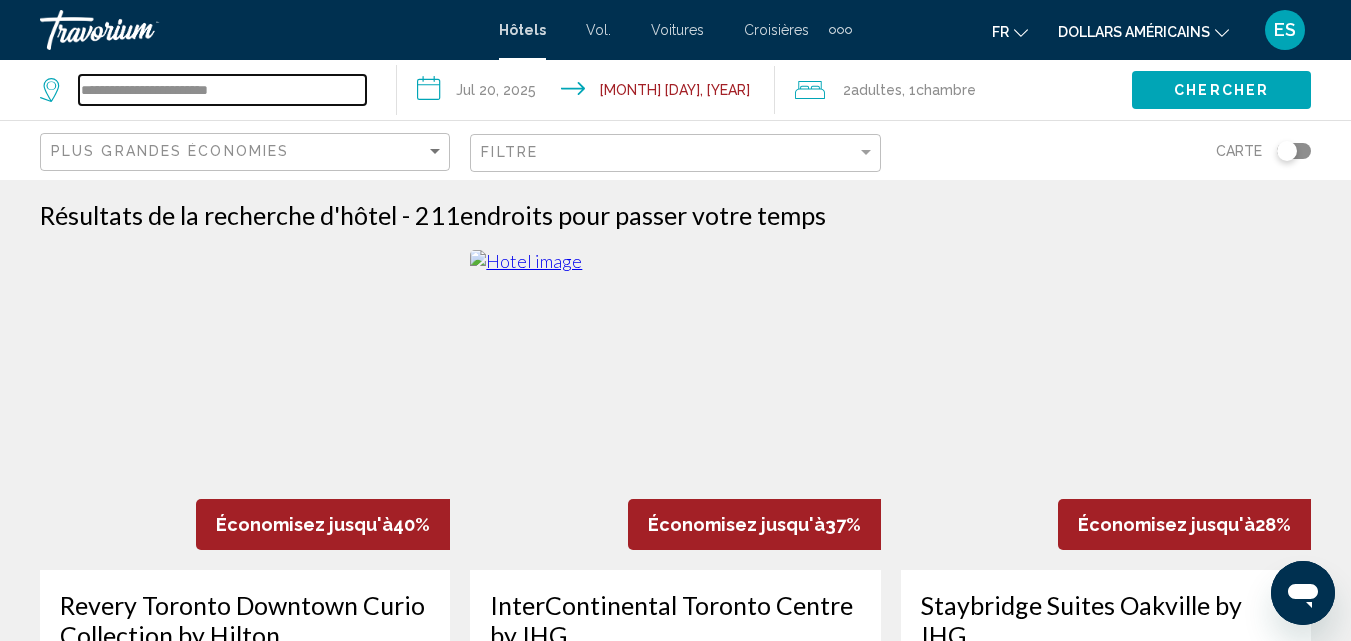 click on "**********" at bounding box center [222, 90] 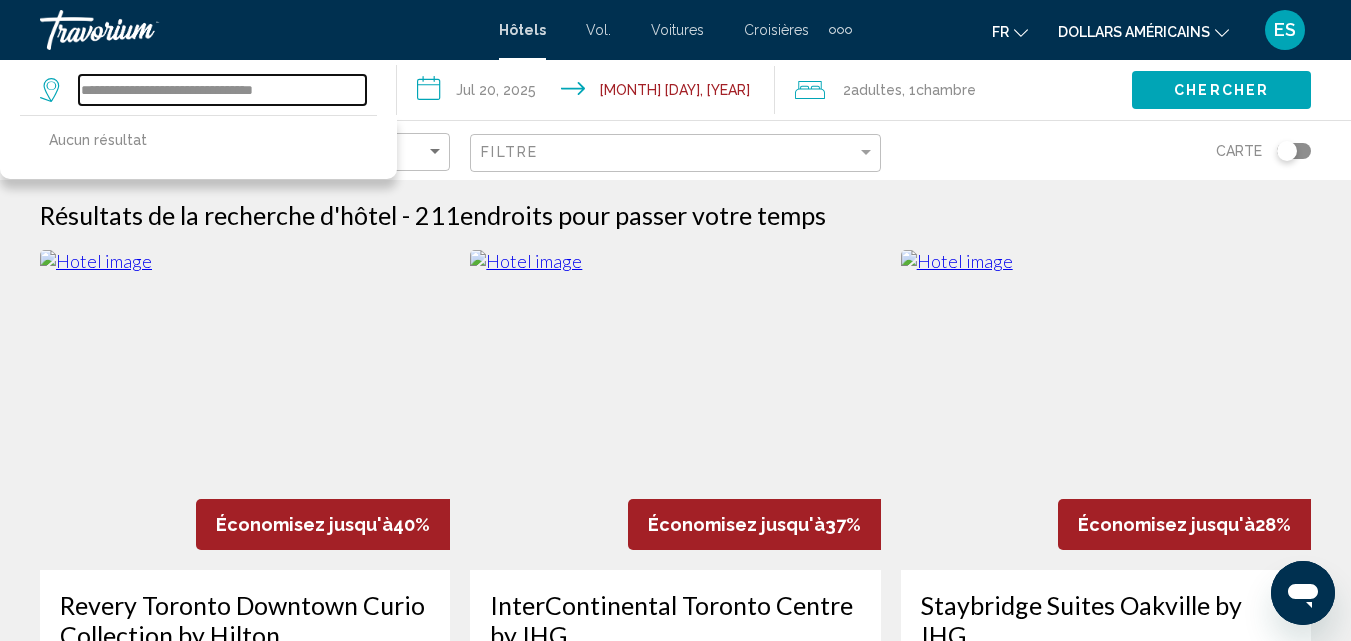 type on "**********" 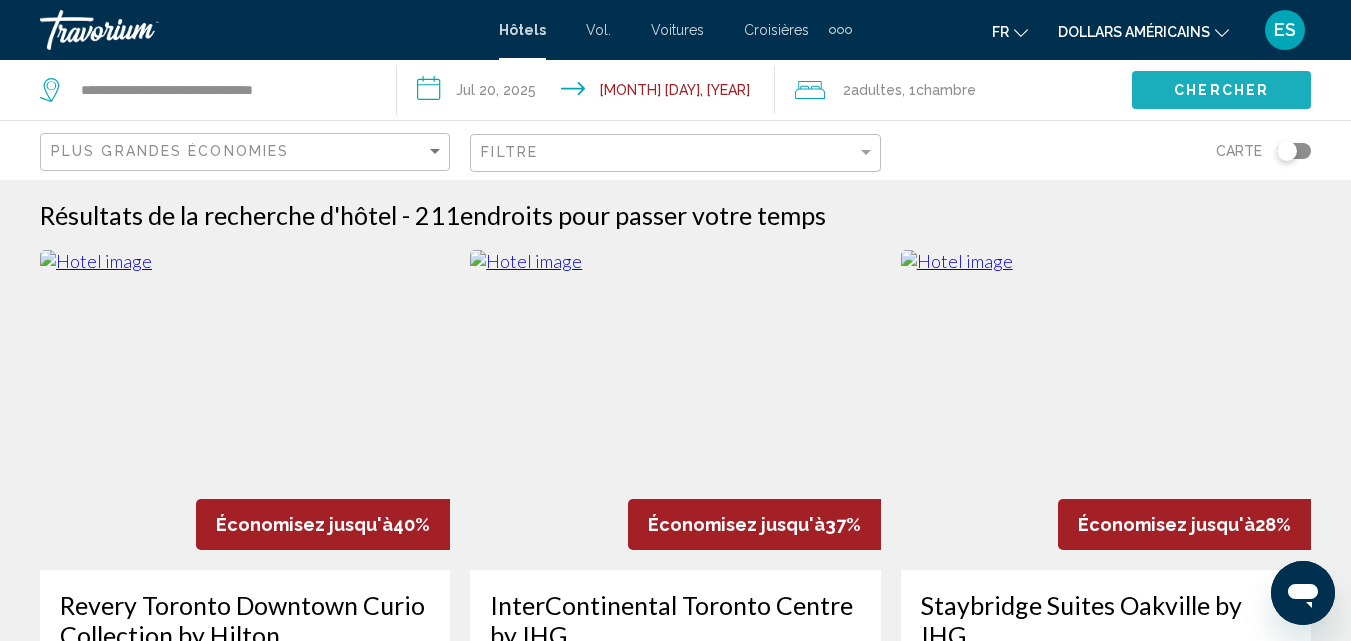 click on "Chercher" at bounding box center [1221, 91] 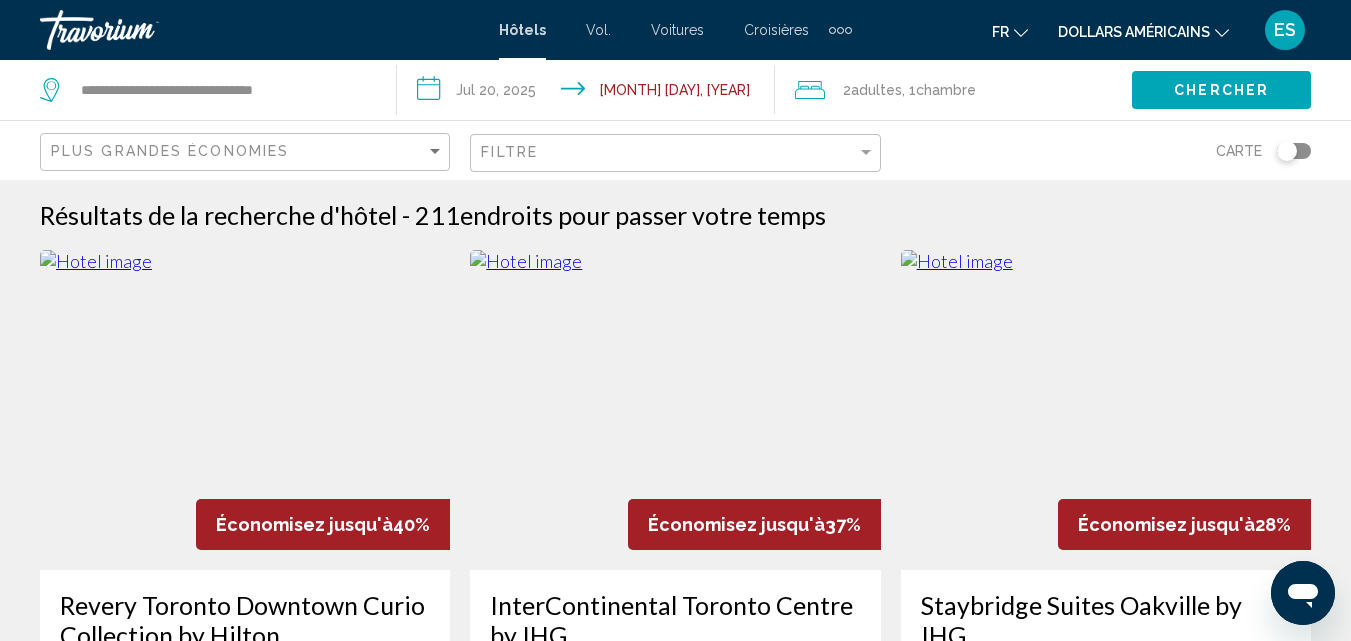 click on "Chercher" at bounding box center (1221, 91) 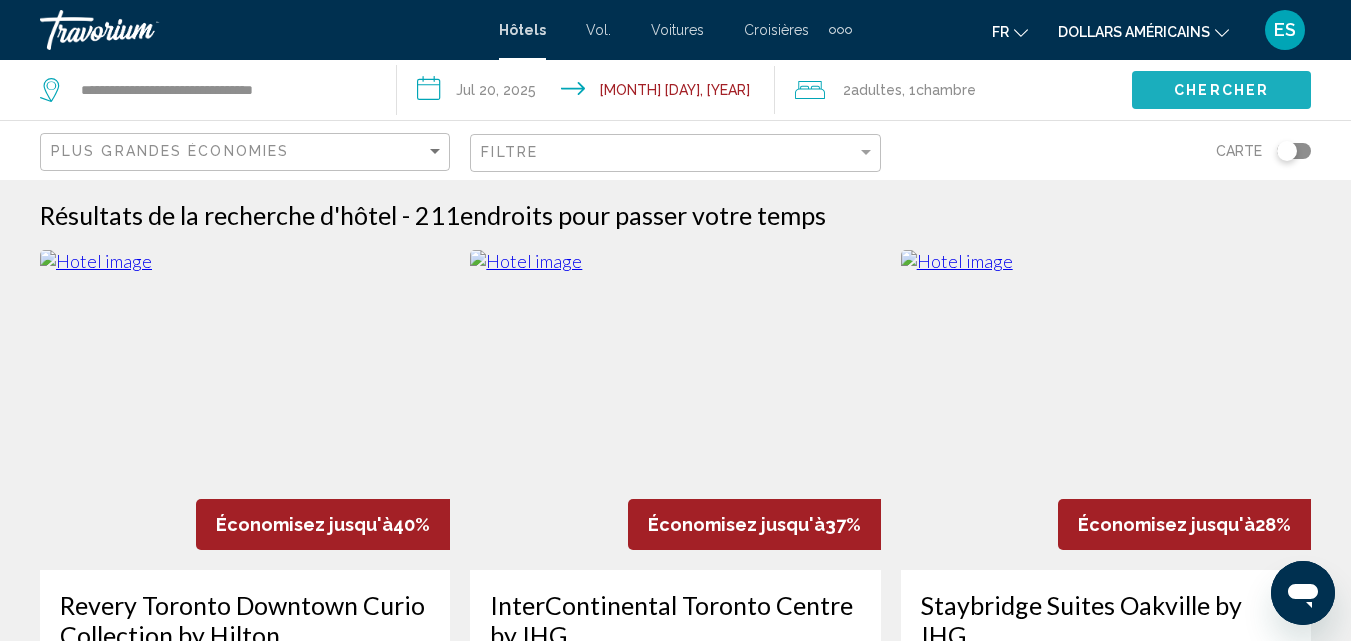 click on "Chercher" at bounding box center (1221, 91) 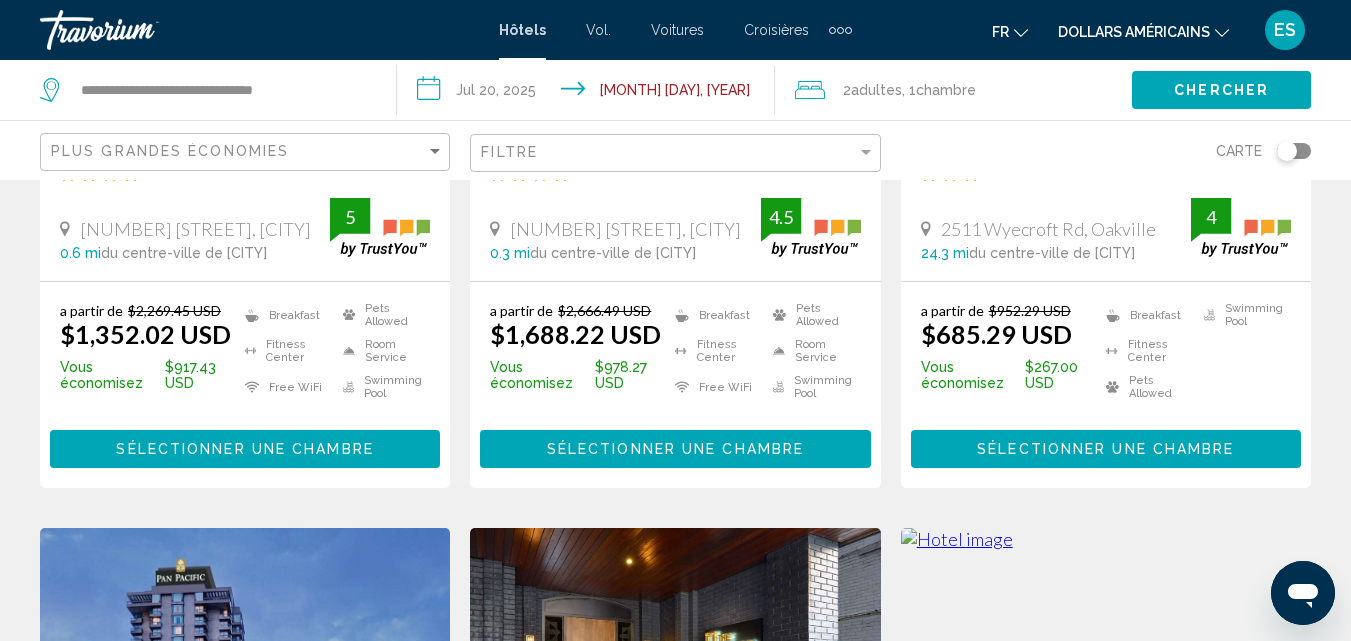 scroll, scrollTop: 600, scrollLeft: 0, axis: vertical 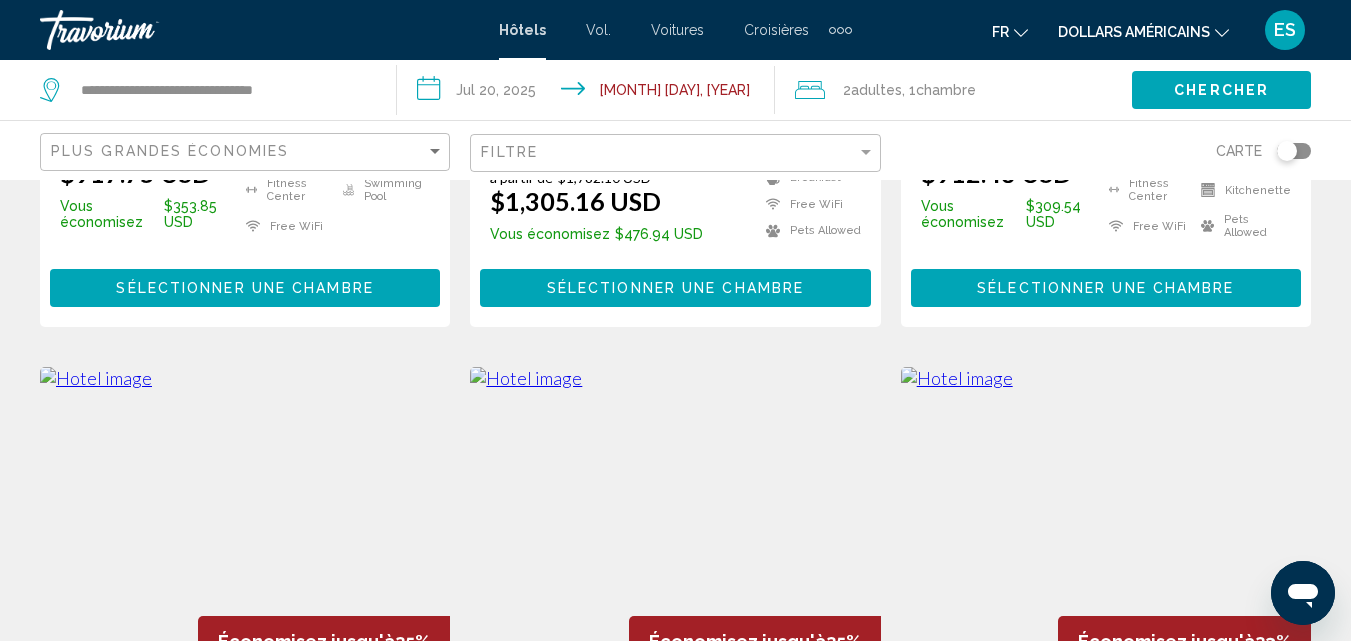 type 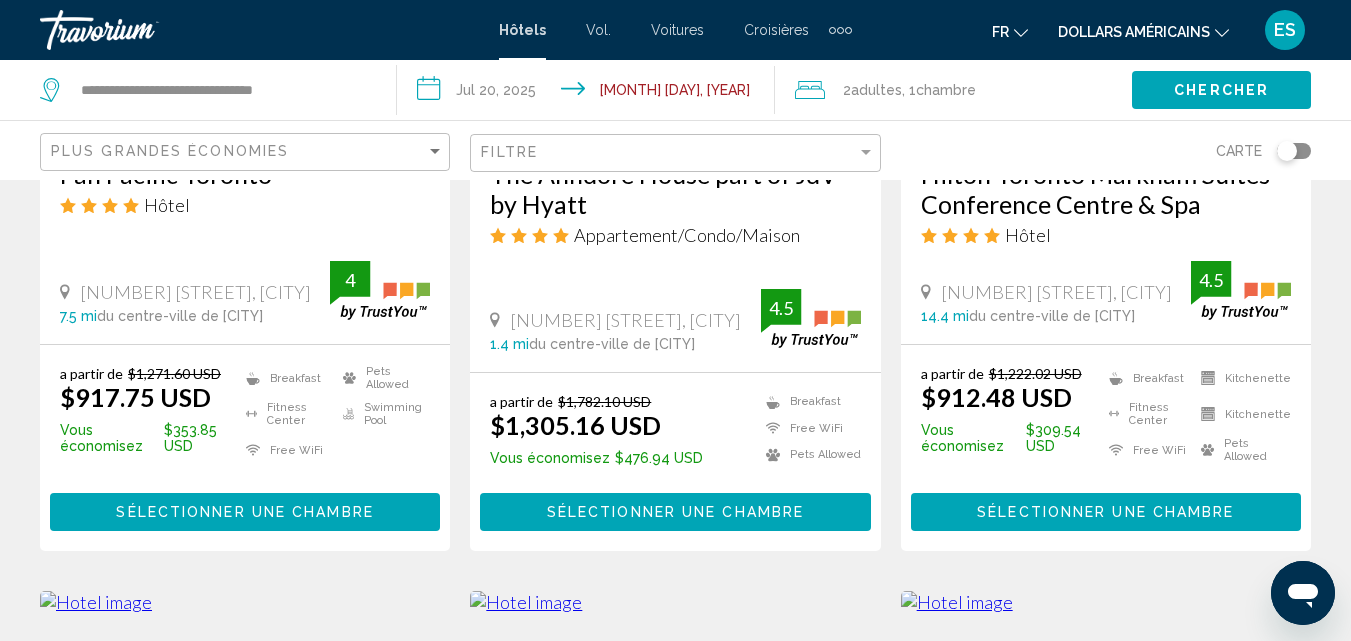scroll, scrollTop: 1187, scrollLeft: 0, axis: vertical 